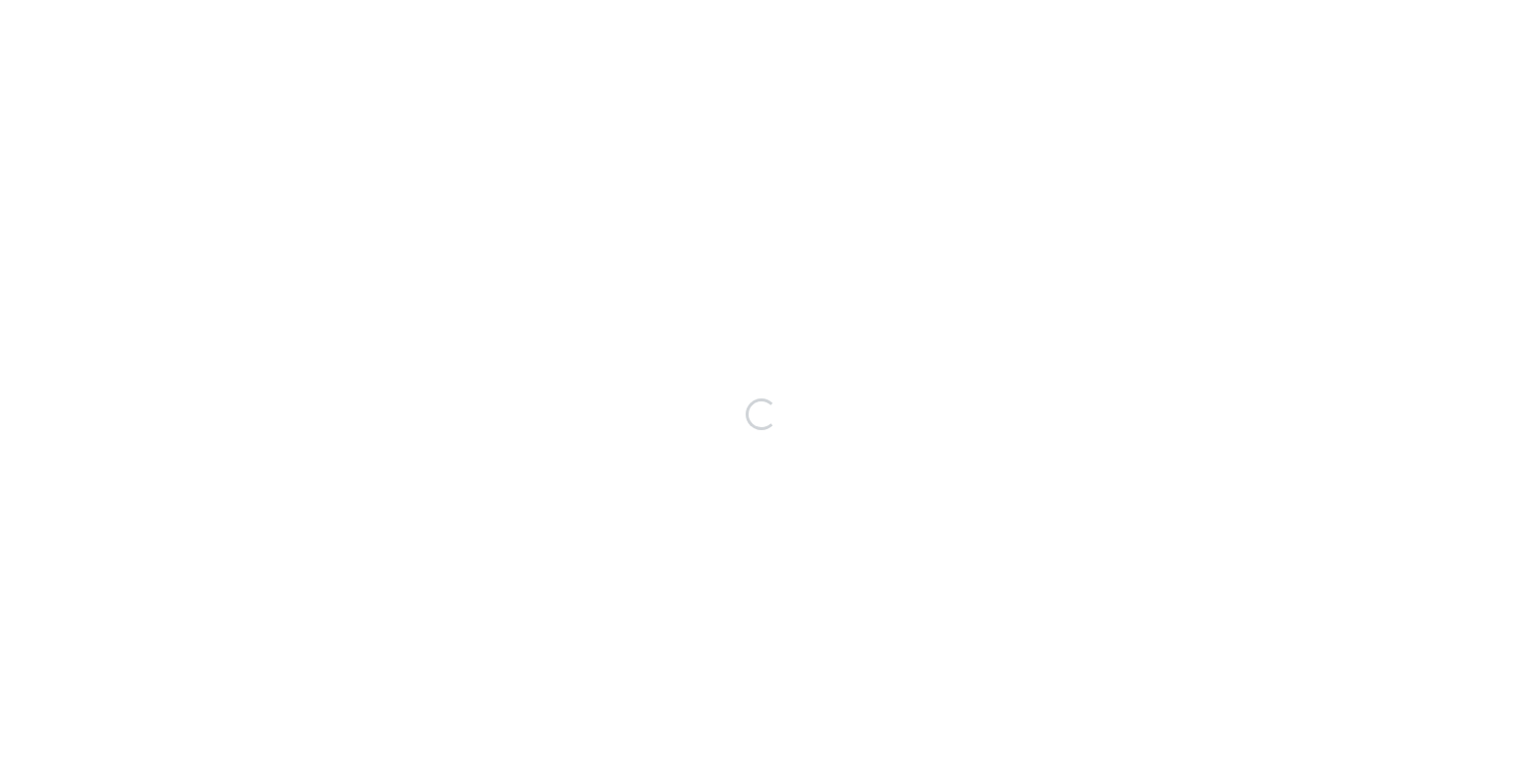 scroll, scrollTop: 0, scrollLeft: 0, axis: both 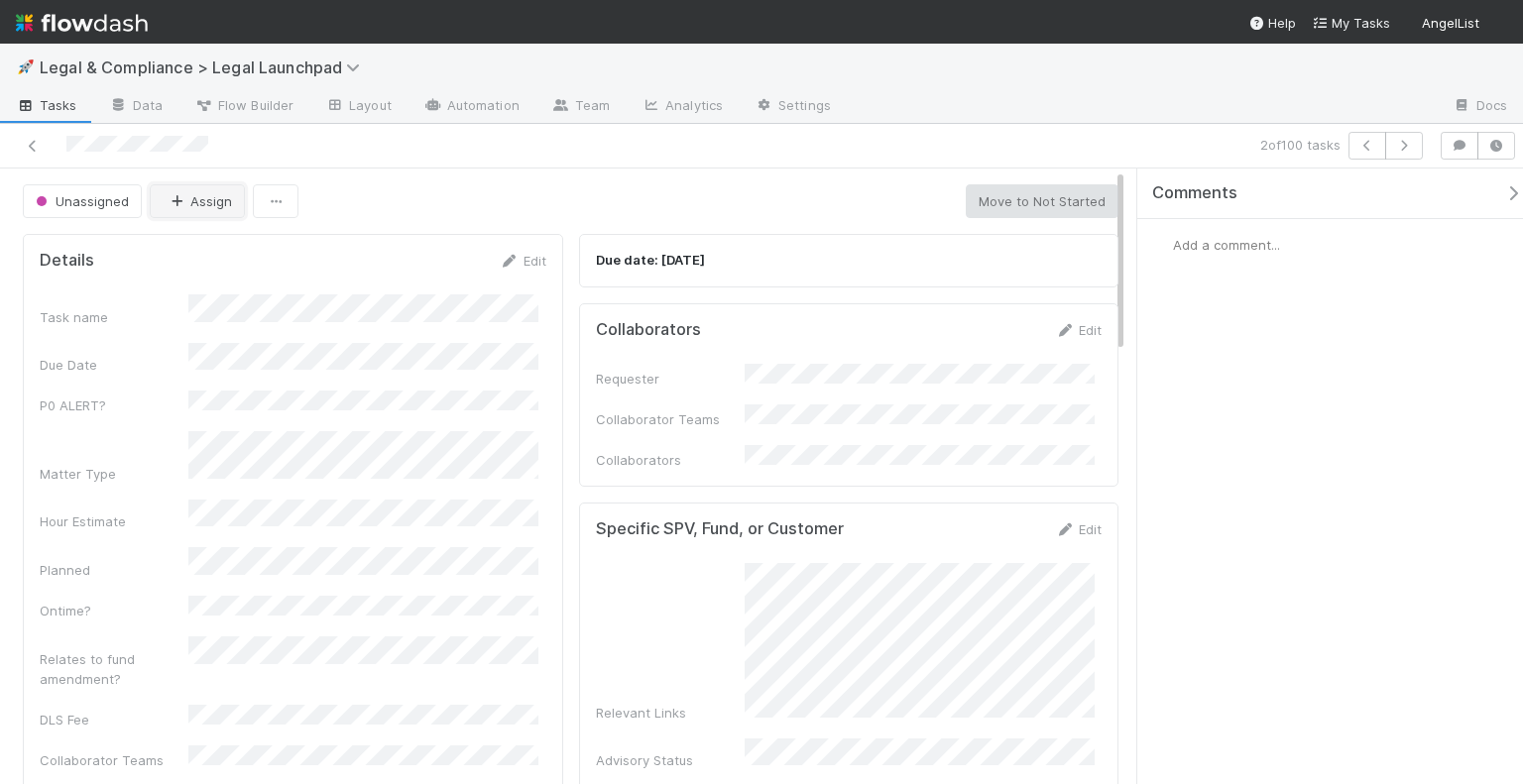 click at bounding box center [176, 201] 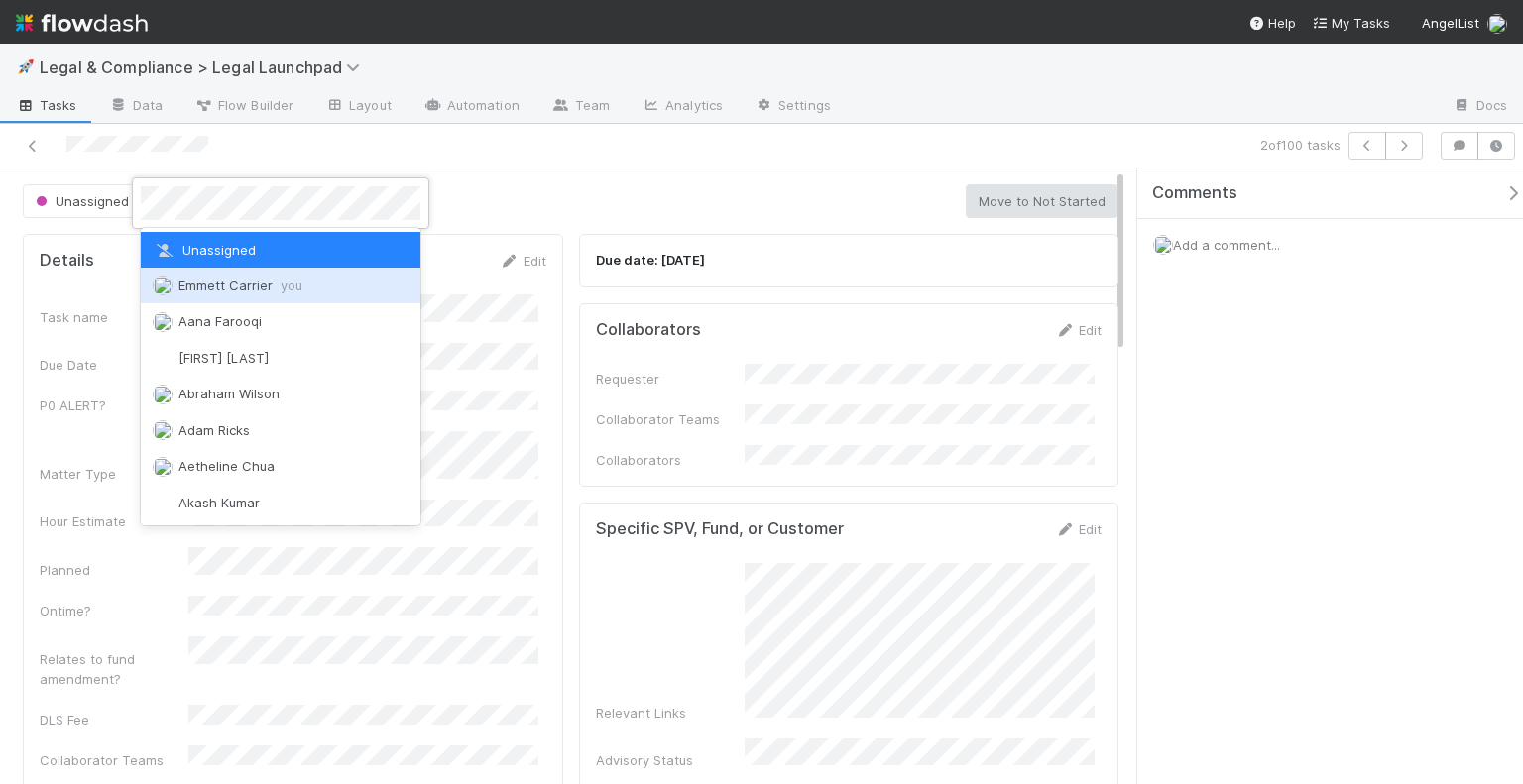 click on "Emmett Carrier you" at bounding box center [240, 285] 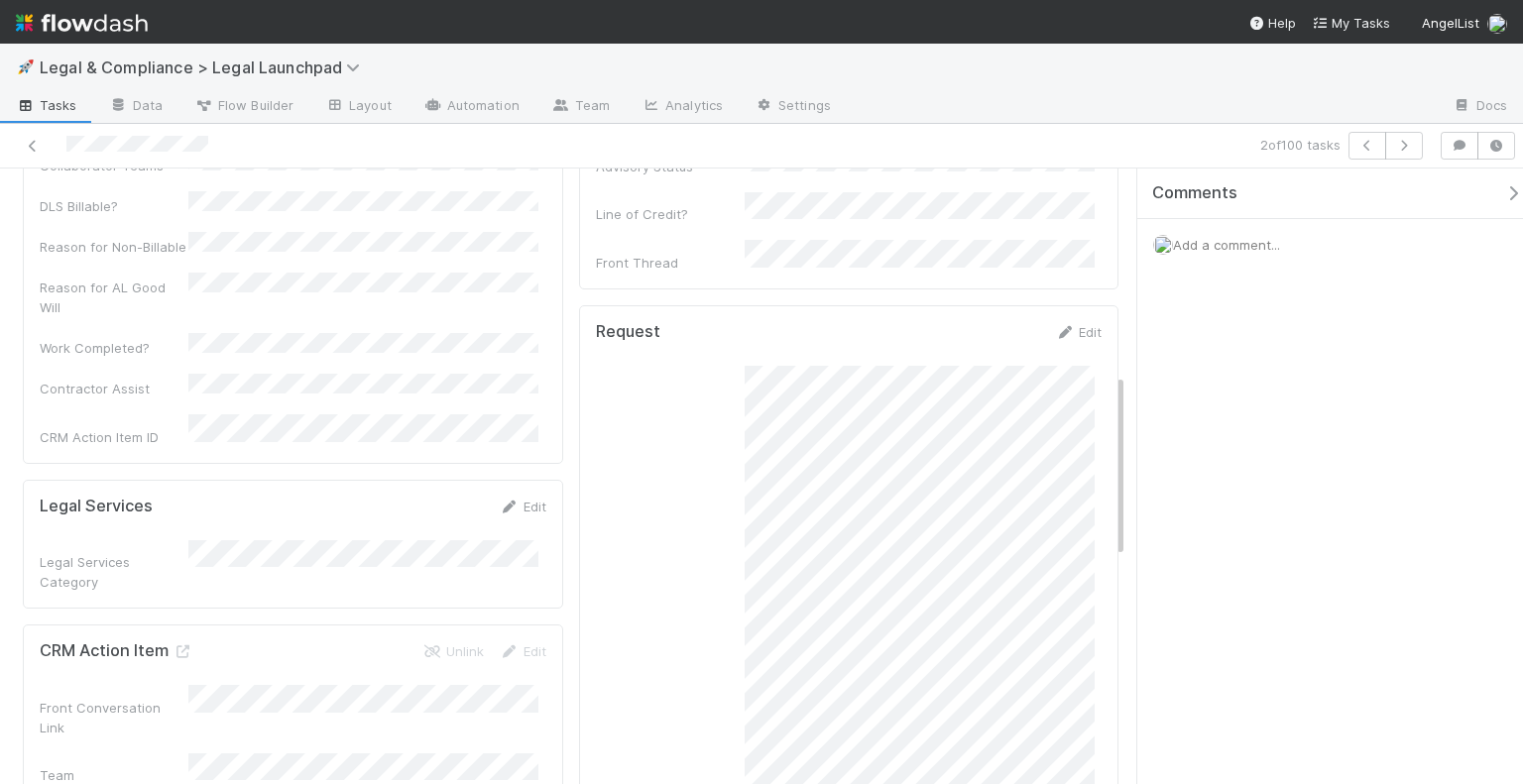 scroll, scrollTop: 991, scrollLeft: 0, axis: vertical 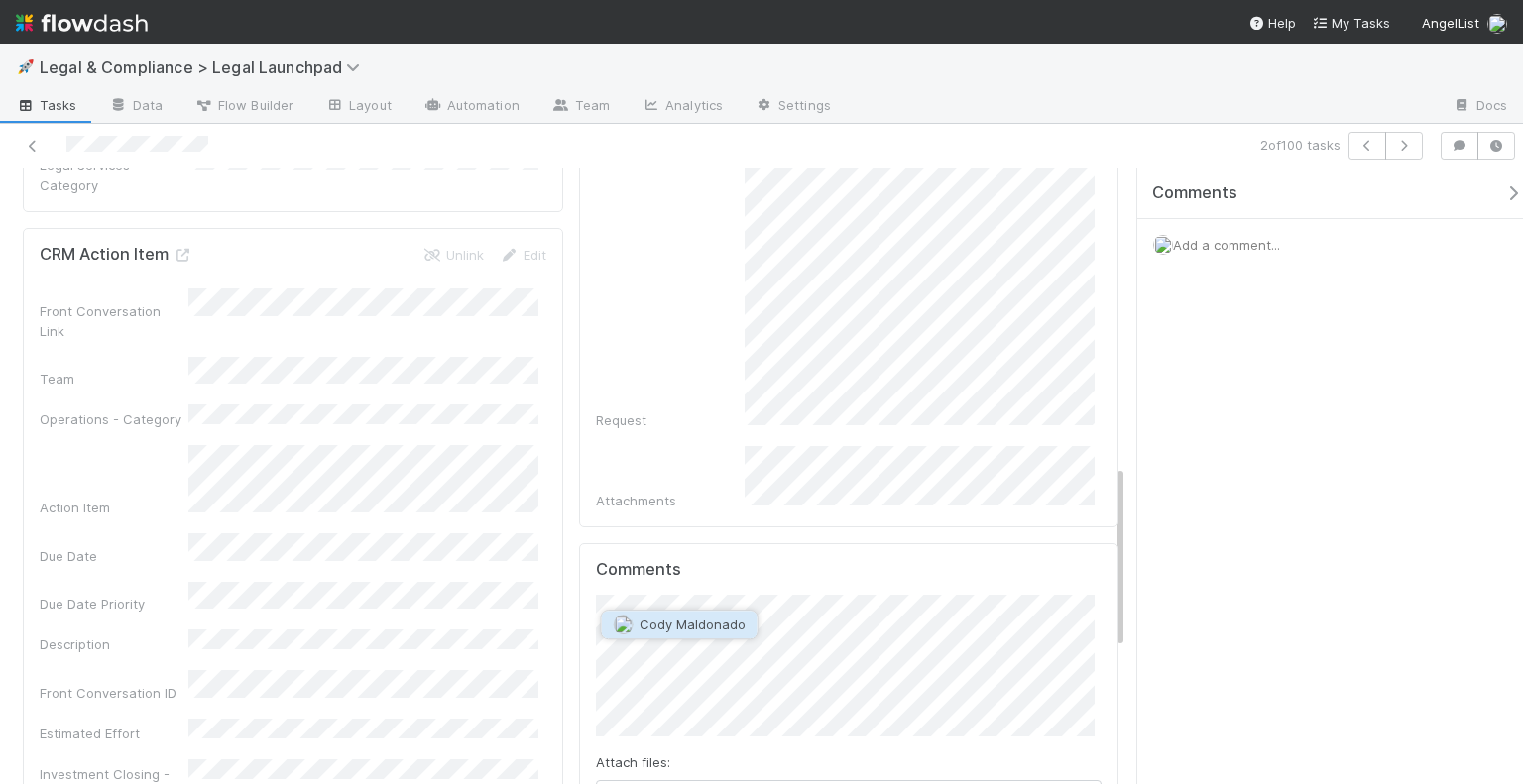 click on "Cody Maldonado" at bounding box center [692, 624] 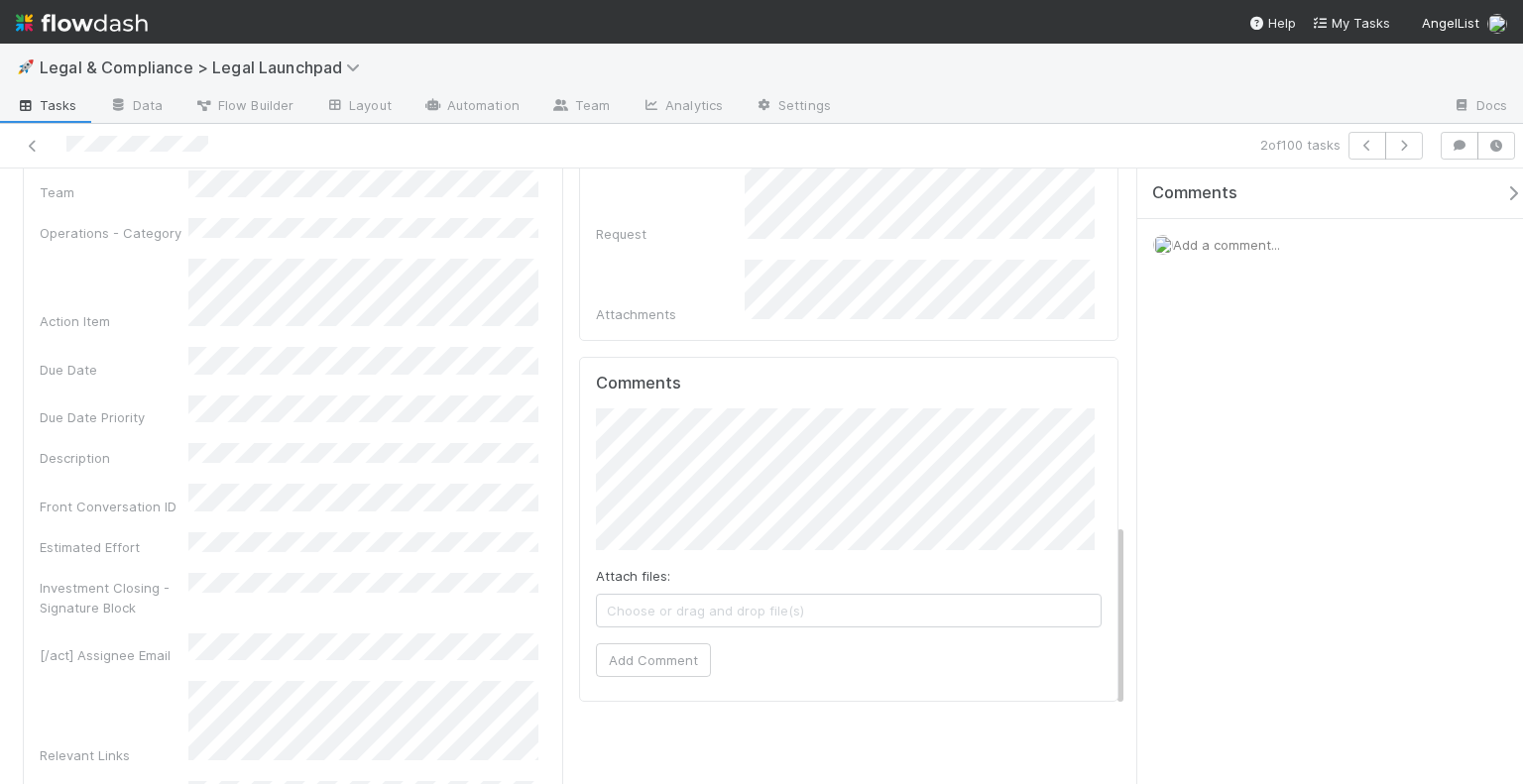 scroll, scrollTop: 1189, scrollLeft: 0, axis: vertical 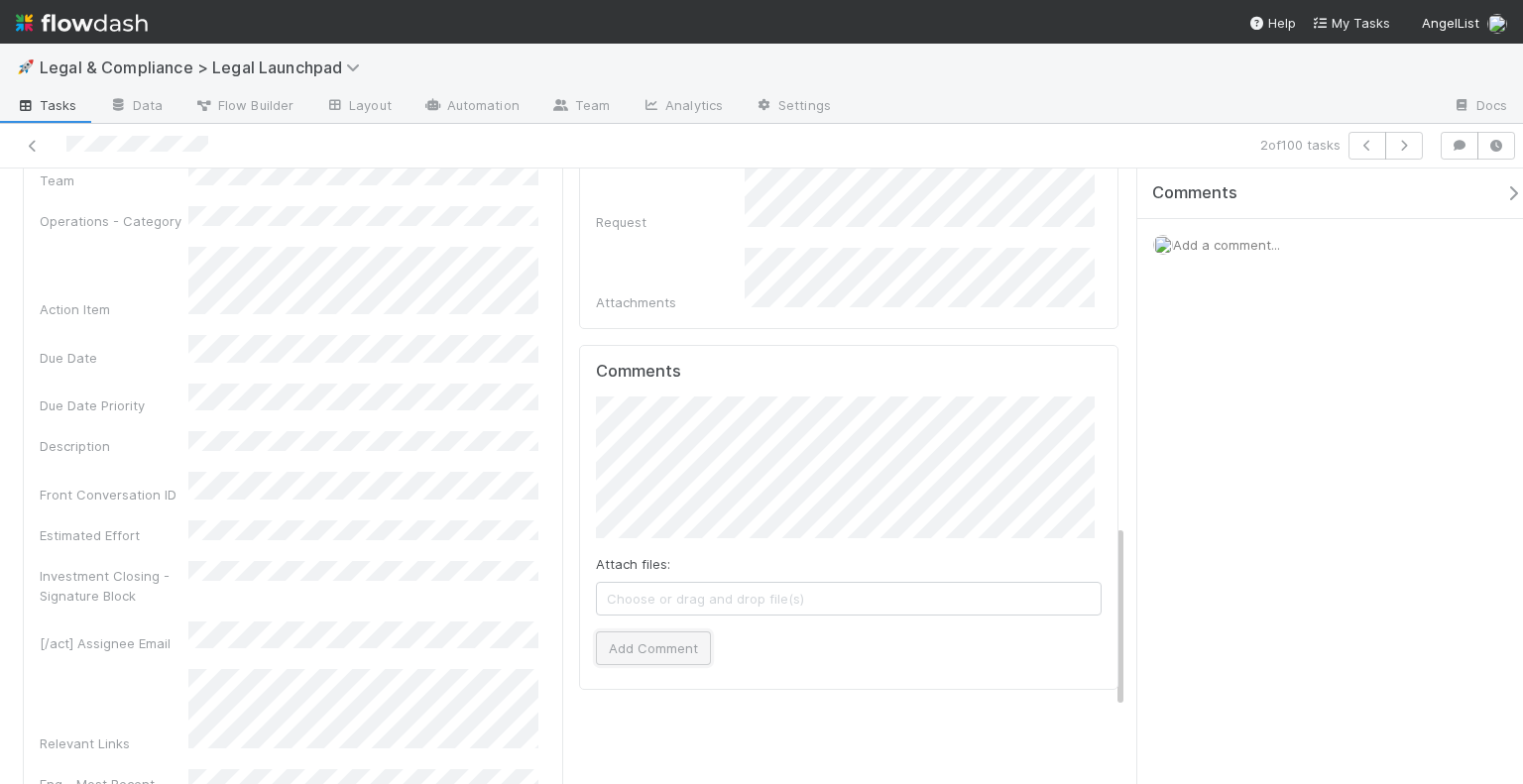 click on "Add Comment" at bounding box center (653, 648) 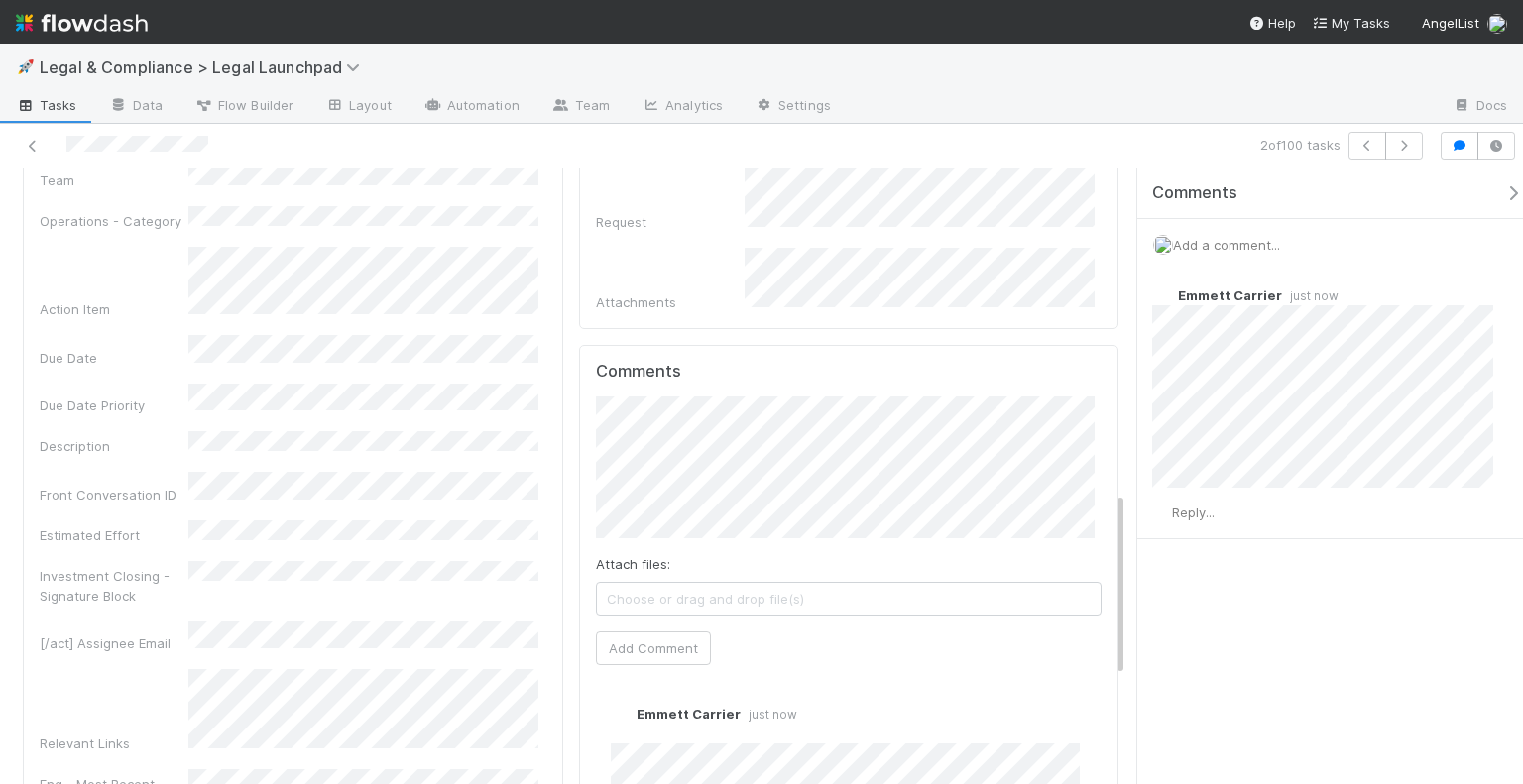 scroll, scrollTop: 198, scrollLeft: 0, axis: vertical 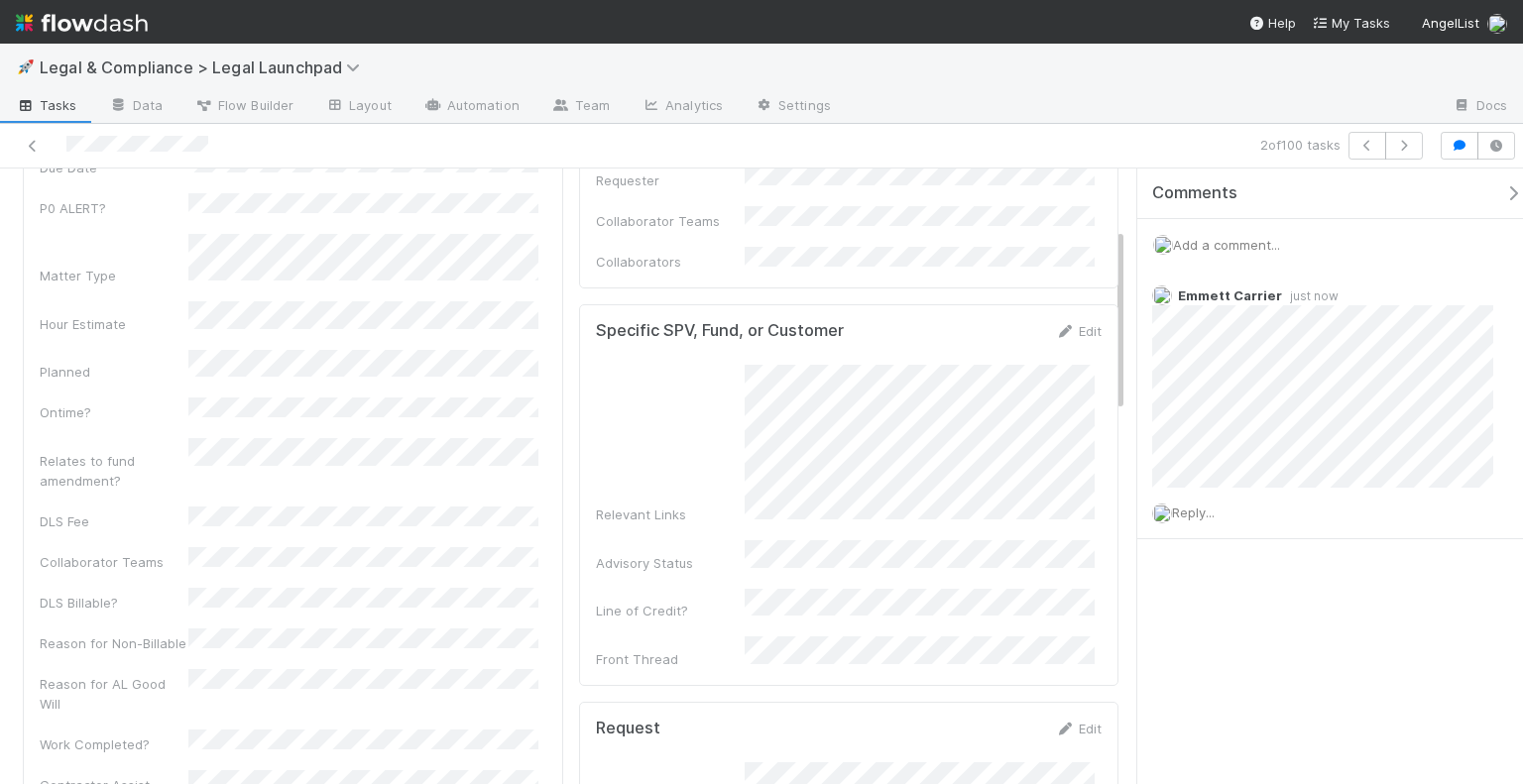 click on "Task name  Due Date  P0 ALERT?  Matter Type  Hour Estimate  Planned  Ontime?  Relates to fund amendment?  DLS Fee  Collaborator Teams  DLS Billable?  Reason for Non-Billable  Reason for AL Good Will  Work Completed?  Contractor Assist  CRM Action Item ID" at bounding box center (293, 469) 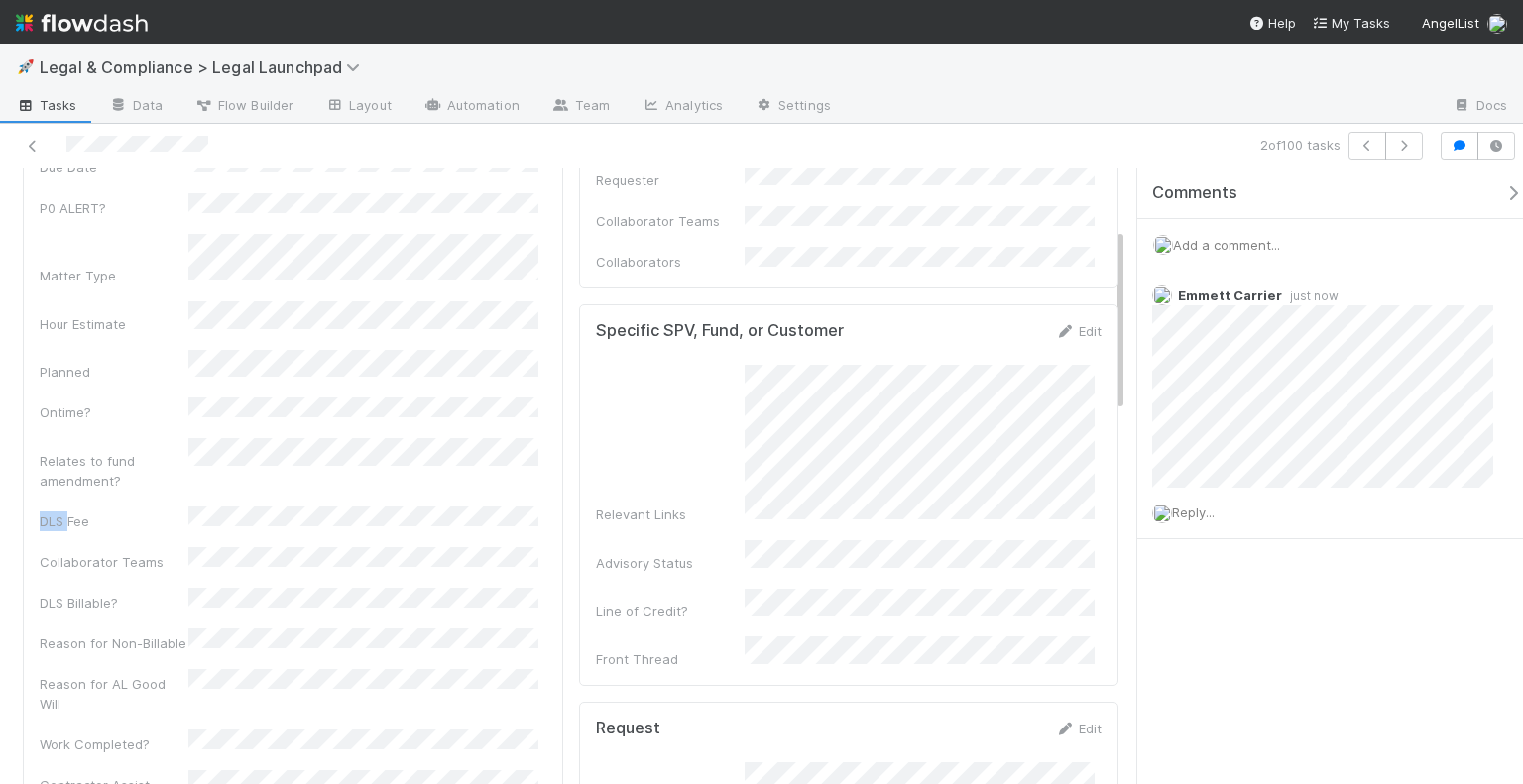 click on "Task name  Due Date  P0 ALERT?  Matter Type  Hour Estimate  Planned  Ontime?  Relates to fund amendment?  DLS Fee  Collaborator Teams  DLS Billable?  Reason for Non-Billable  Reason for AL Good Will  Work Completed?  Contractor Assist  CRM Action Item ID" at bounding box center [293, 469] 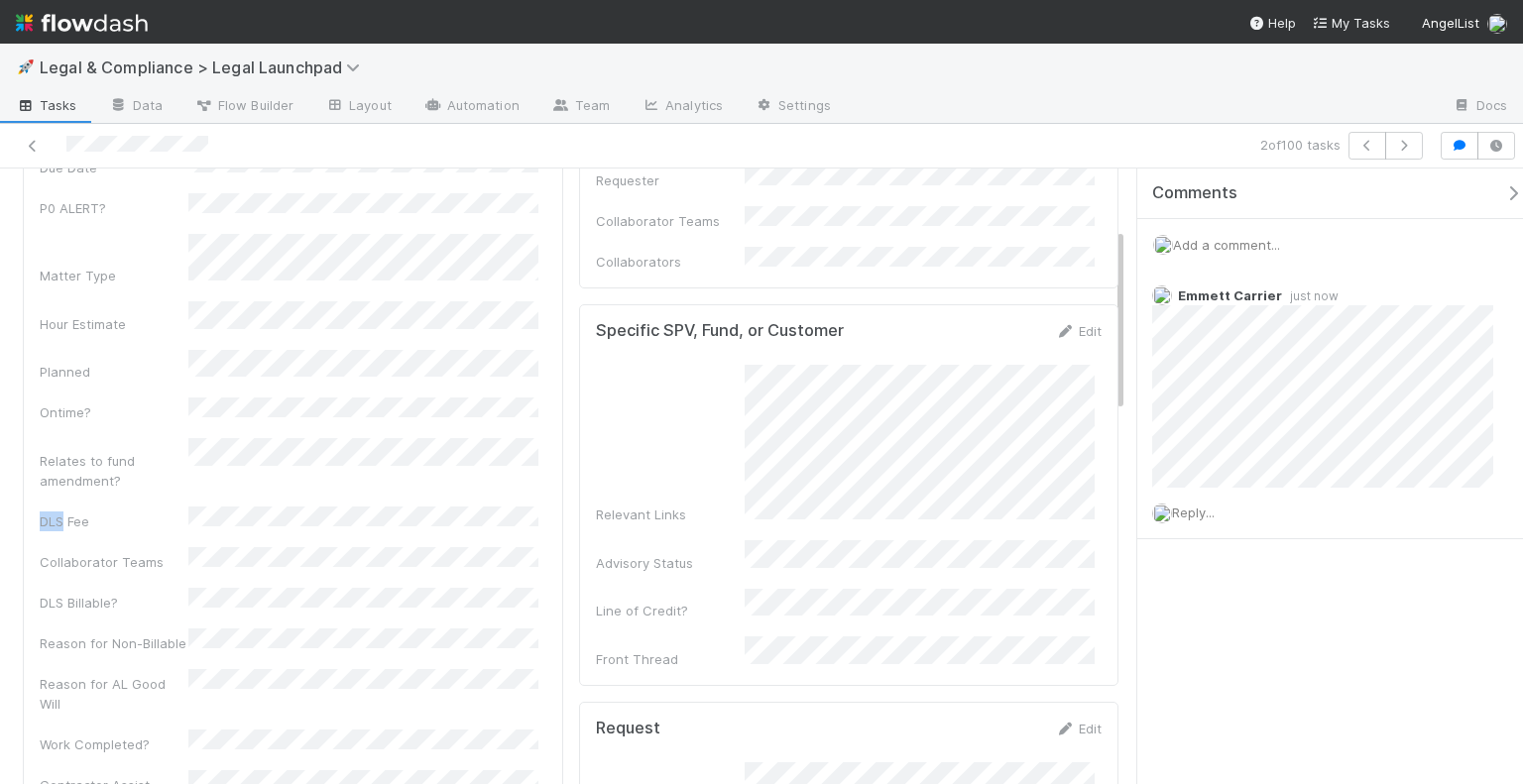 scroll, scrollTop: 224, scrollLeft: 0, axis: vertical 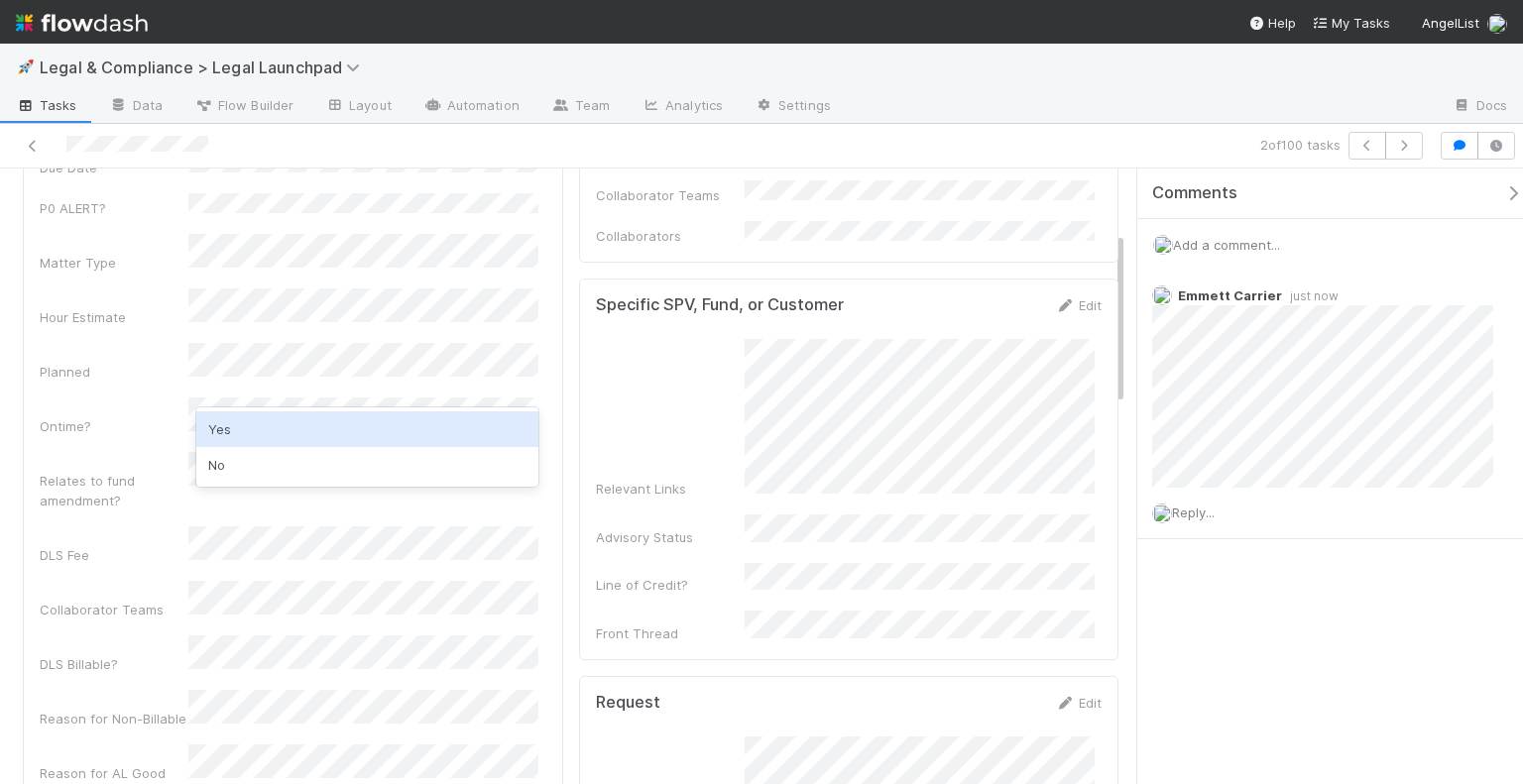 click on "Yes" at bounding box center [367, 429] 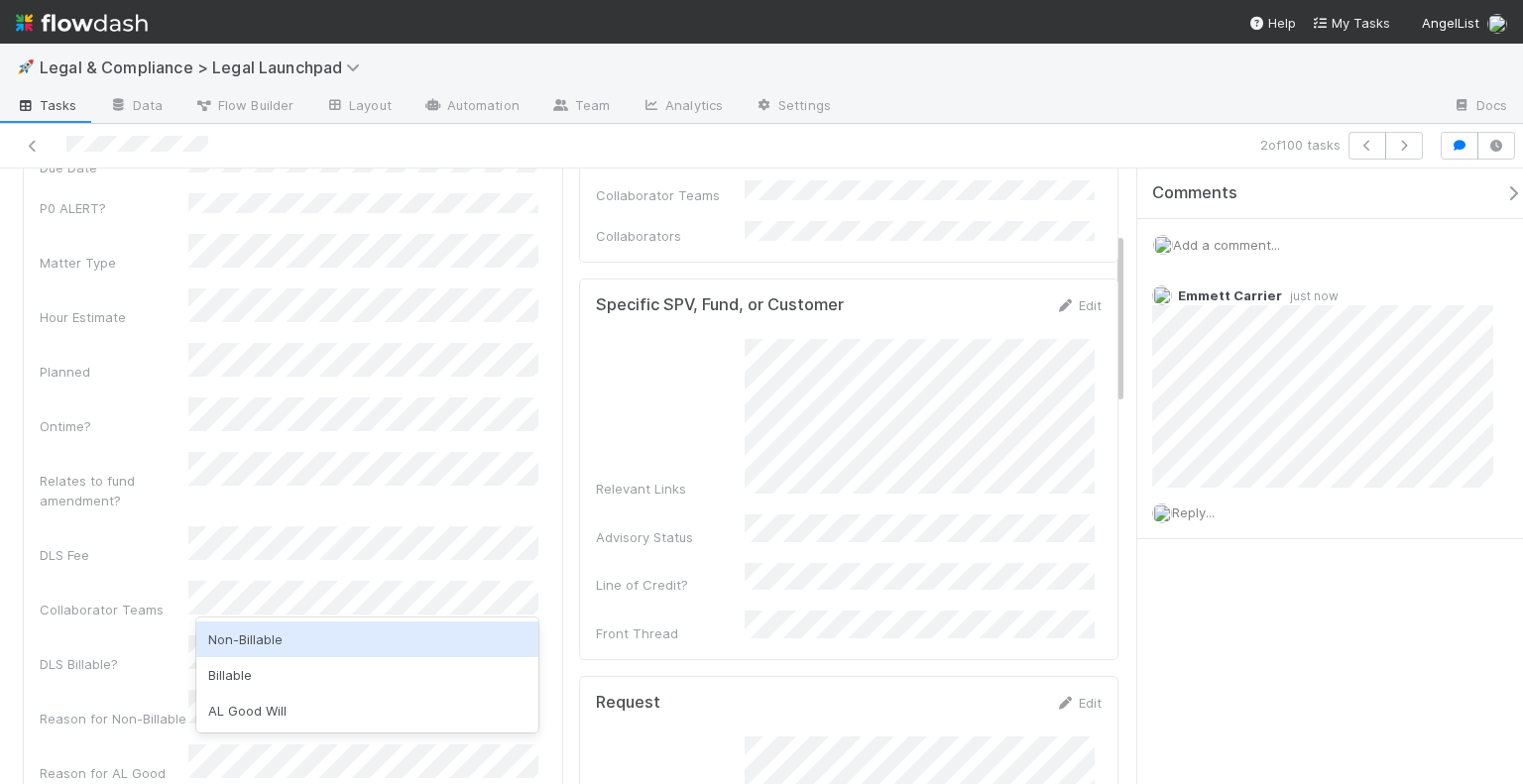 click on "Non-Billable" at bounding box center (367, 639) 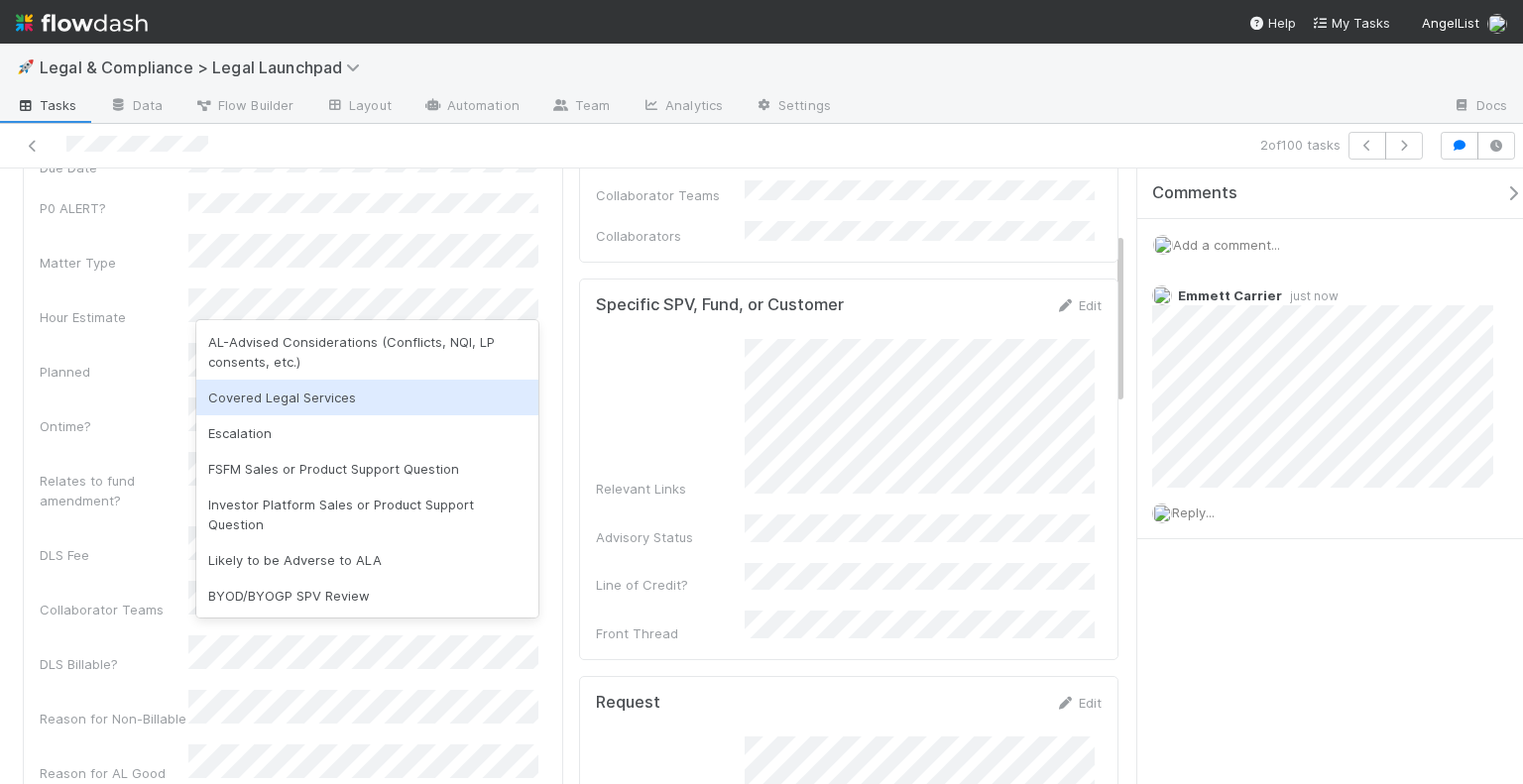 click on "Covered Legal Services" at bounding box center (367, 397) 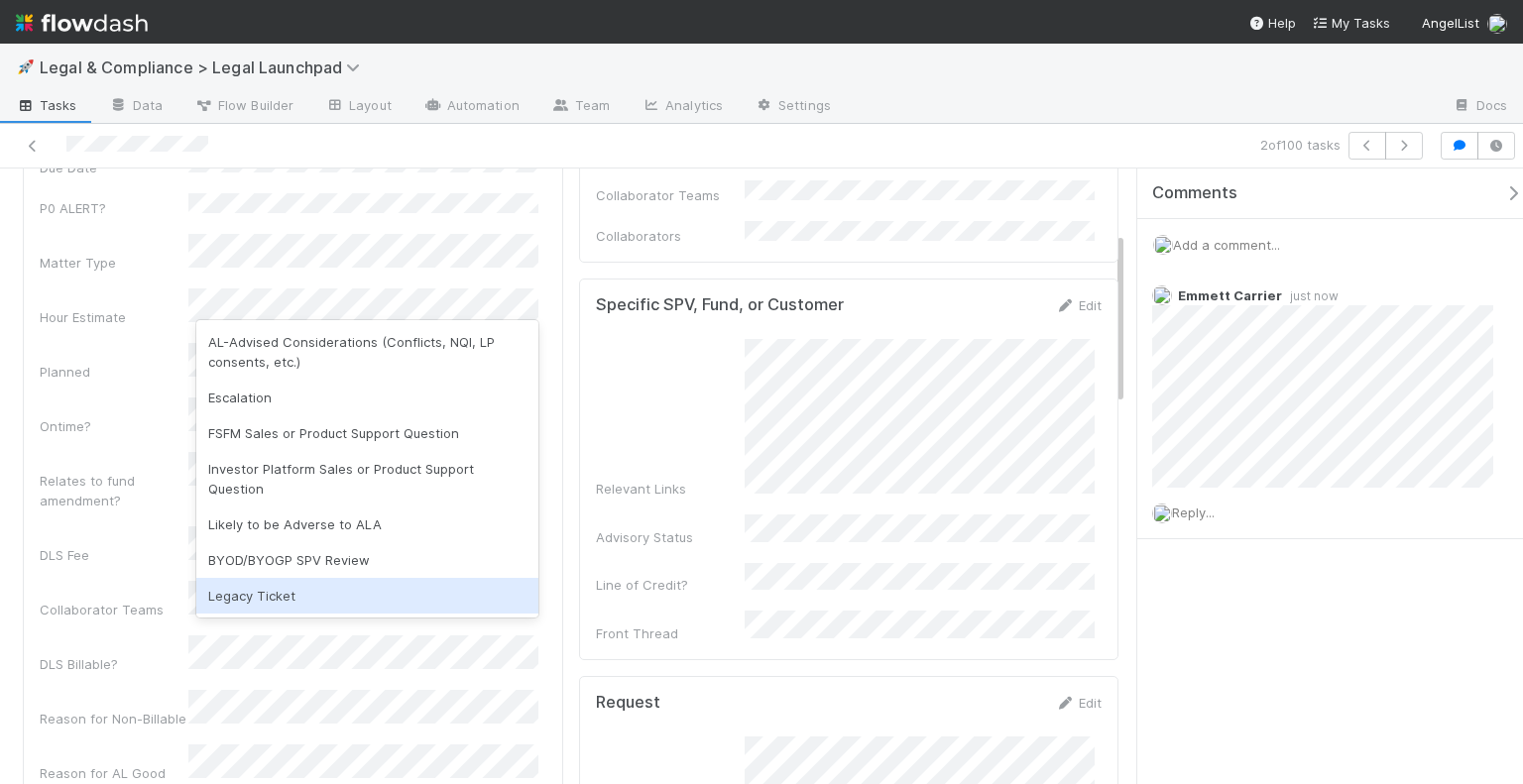 click on "Task name  Due Date  P0 ALERT?  Matter Type  Hour Estimate  Planned  Ontime?  Relates to fund amendment?  DLS Fee  Collaborator Teams  DLS Billable?  Reason for Non-Billable  Reason for AL Good Will  Work Completed?  Contractor Assist  CRM Action Item ID" at bounding box center (293, 517) 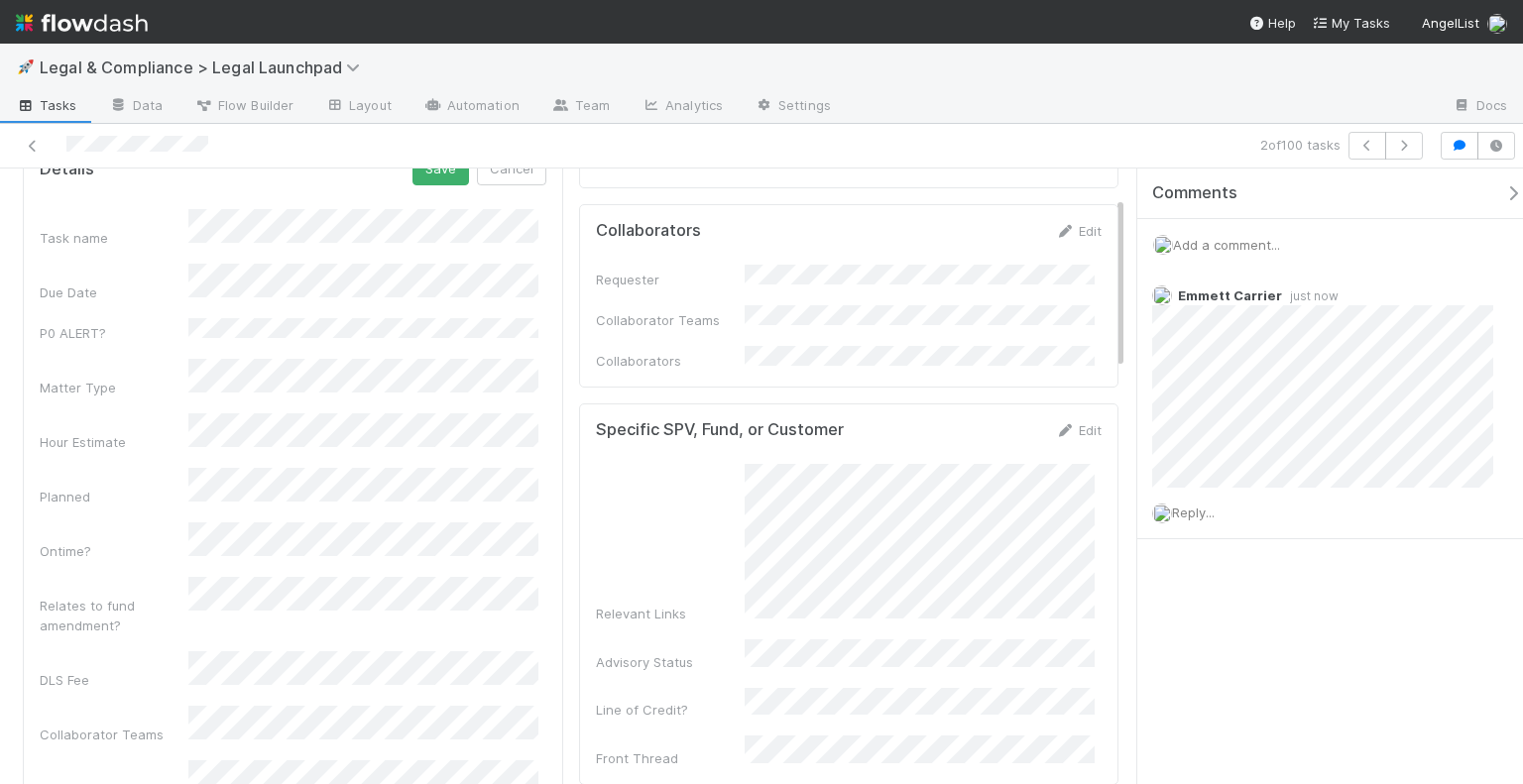 scroll, scrollTop: 0, scrollLeft: 0, axis: both 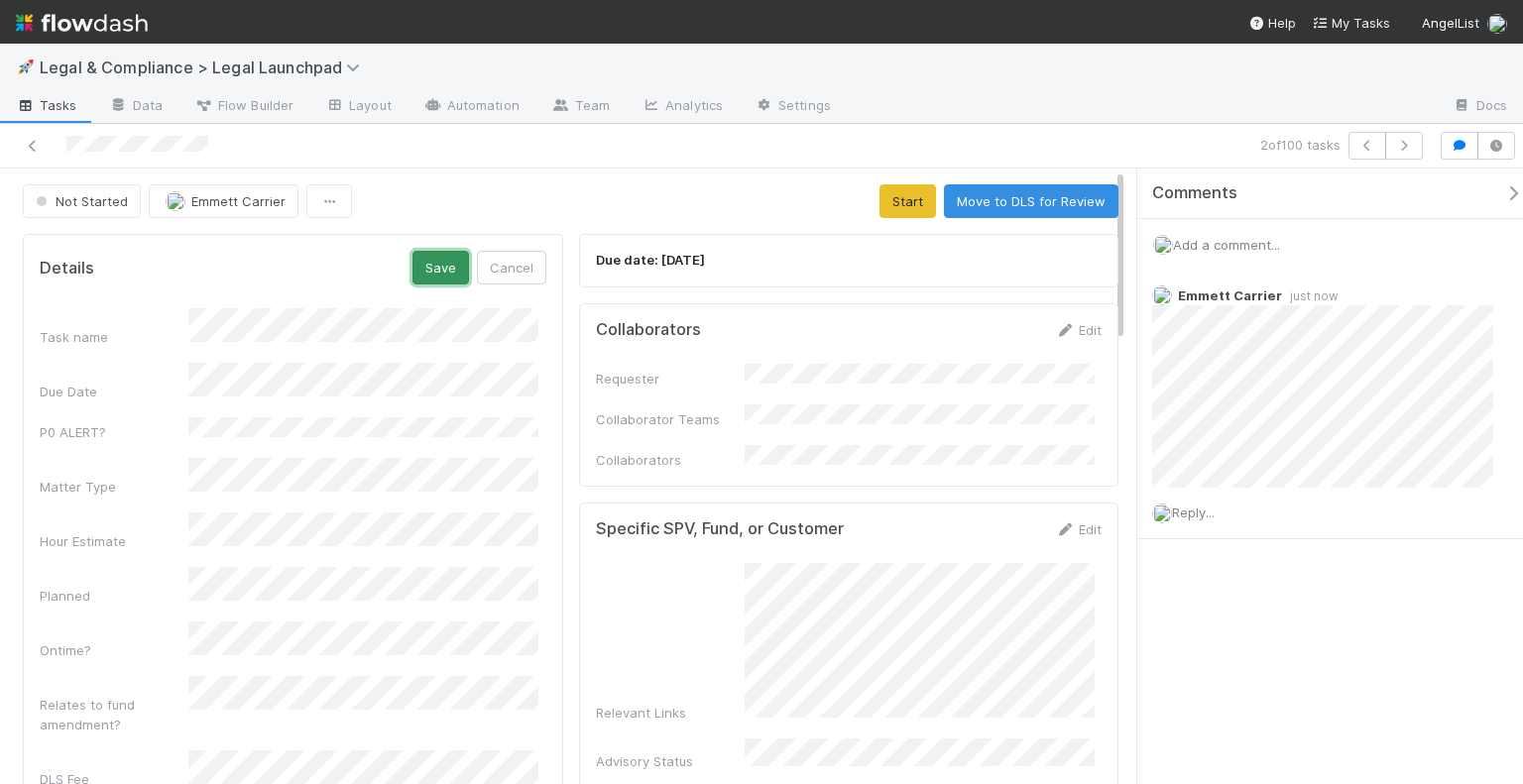 click on "Save" at bounding box center [440, 268] 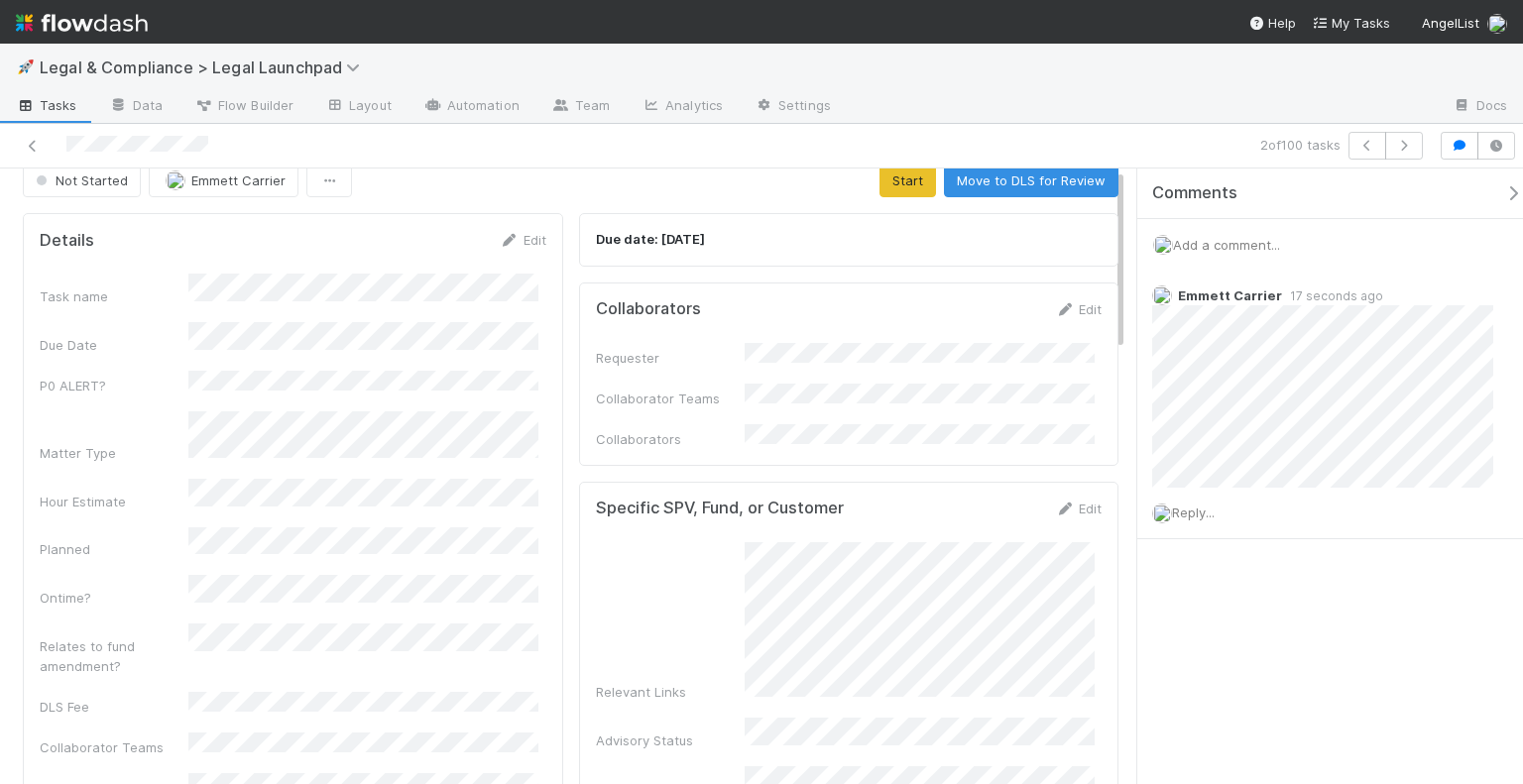 scroll, scrollTop: 0, scrollLeft: 0, axis: both 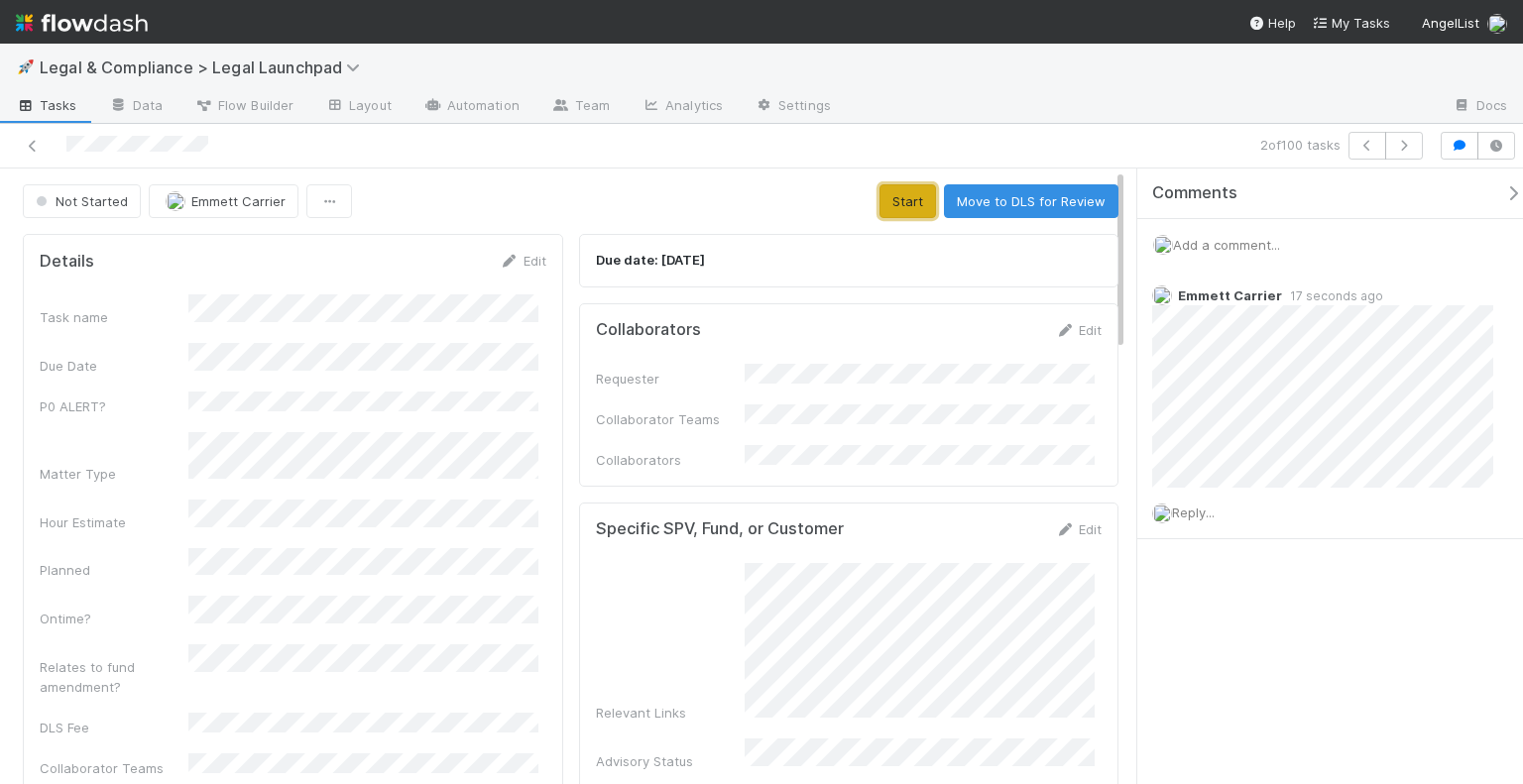 click on "Start" at bounding box center [907, 201] 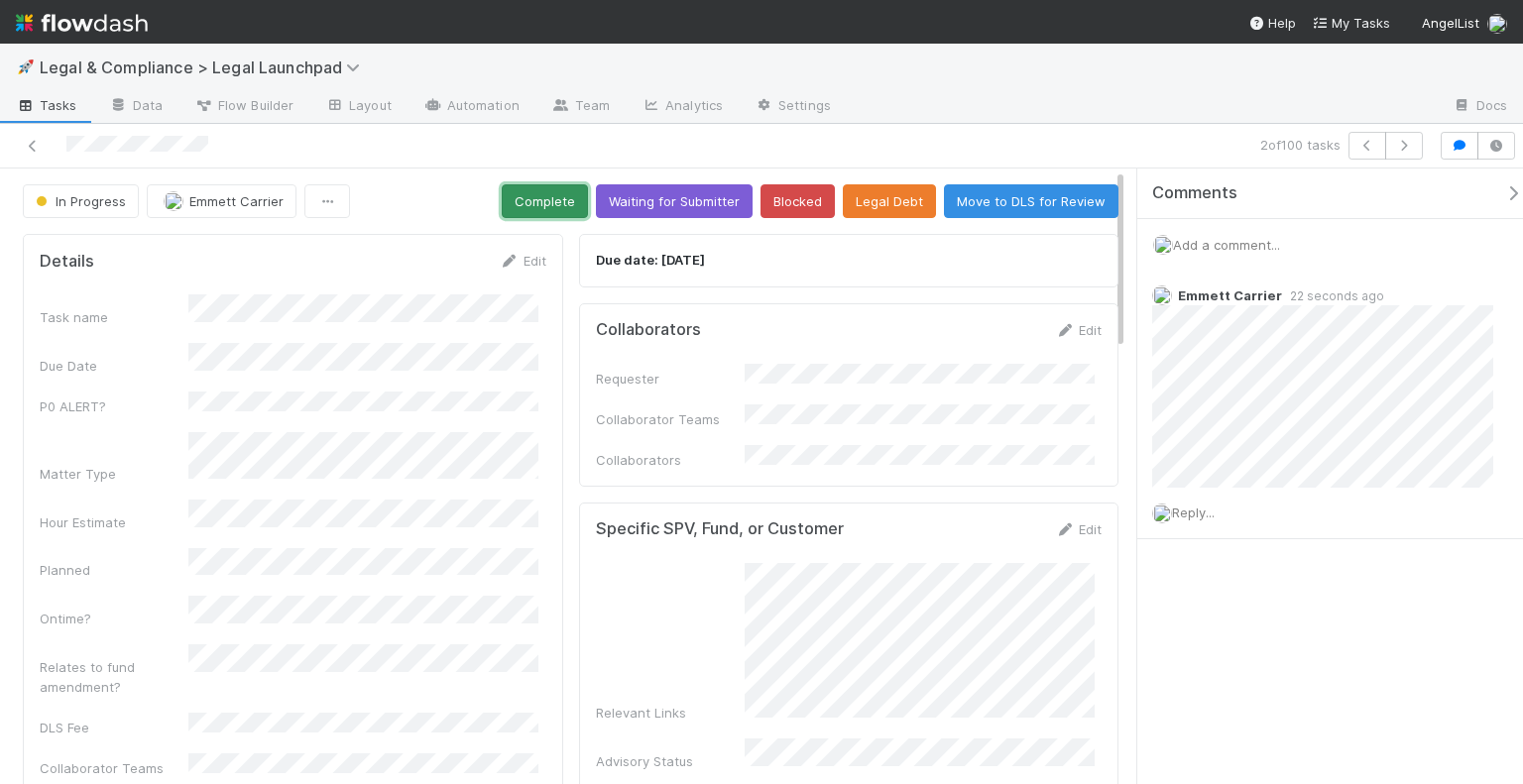 click on "Complete" at bounding box center [544, 201] 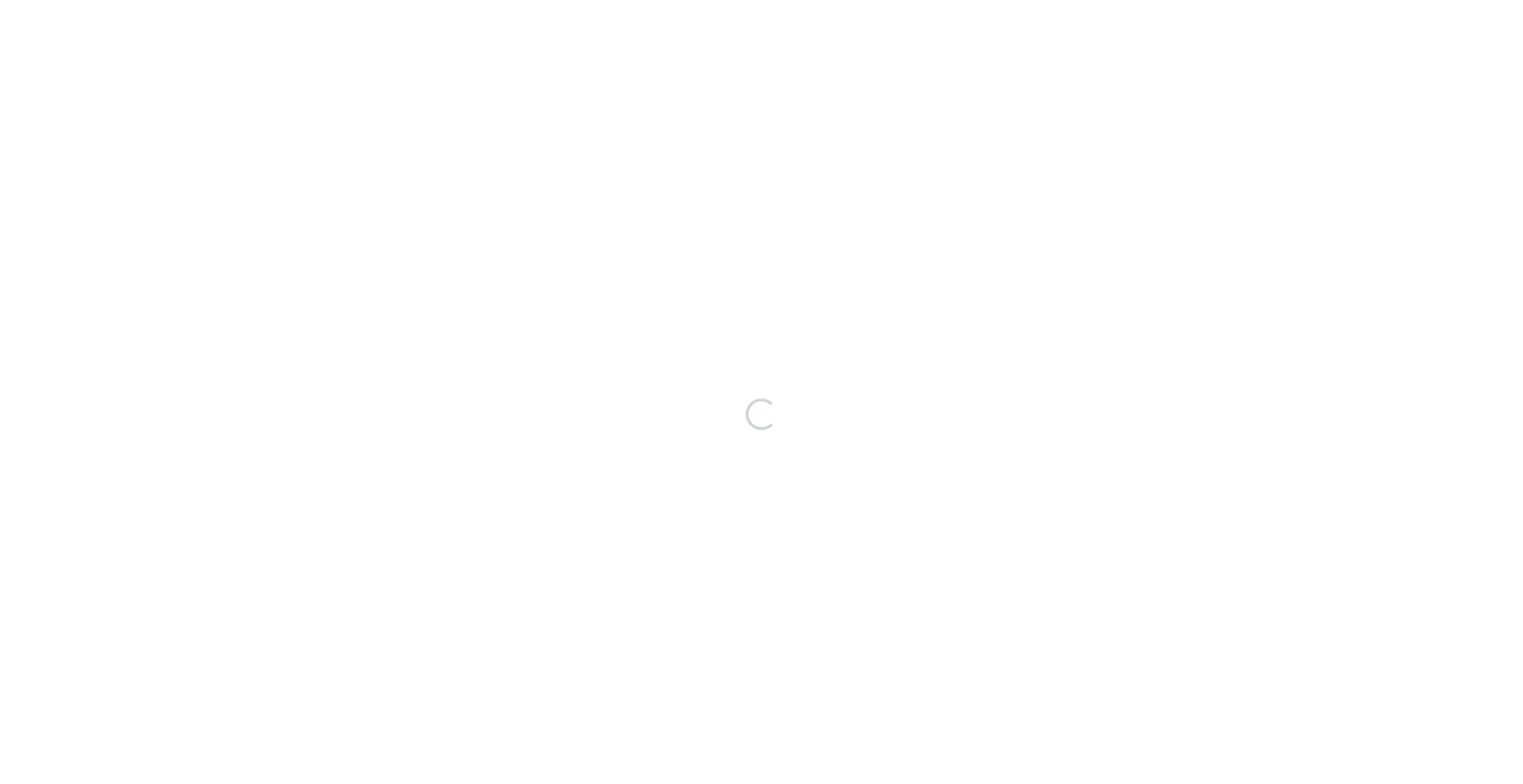 scroll, scrollTop: 0, scrollLeft: 0, axis: both 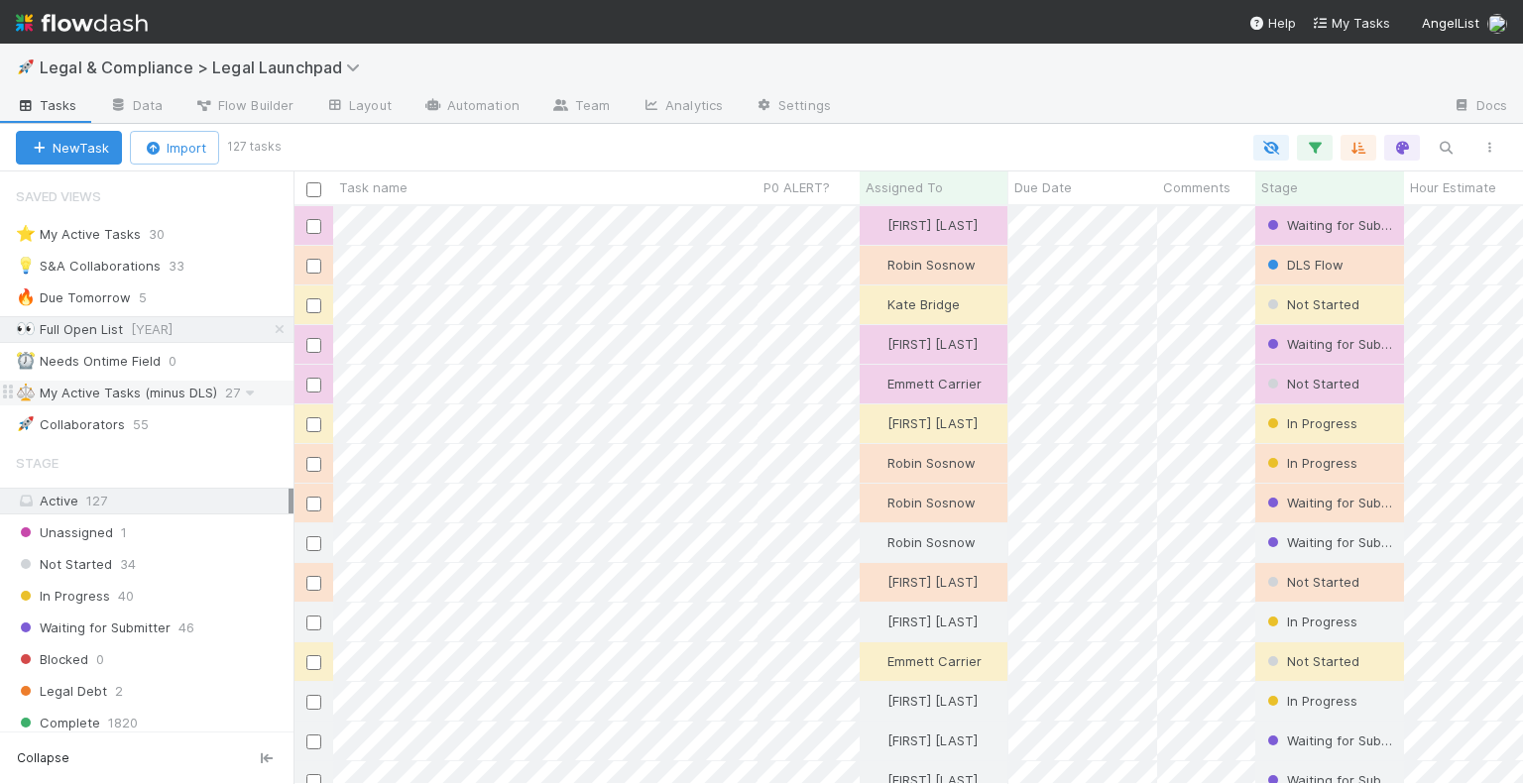 click on "⚖️ My Active Tasks (minus DLS)" at bounding box center [116, 392] 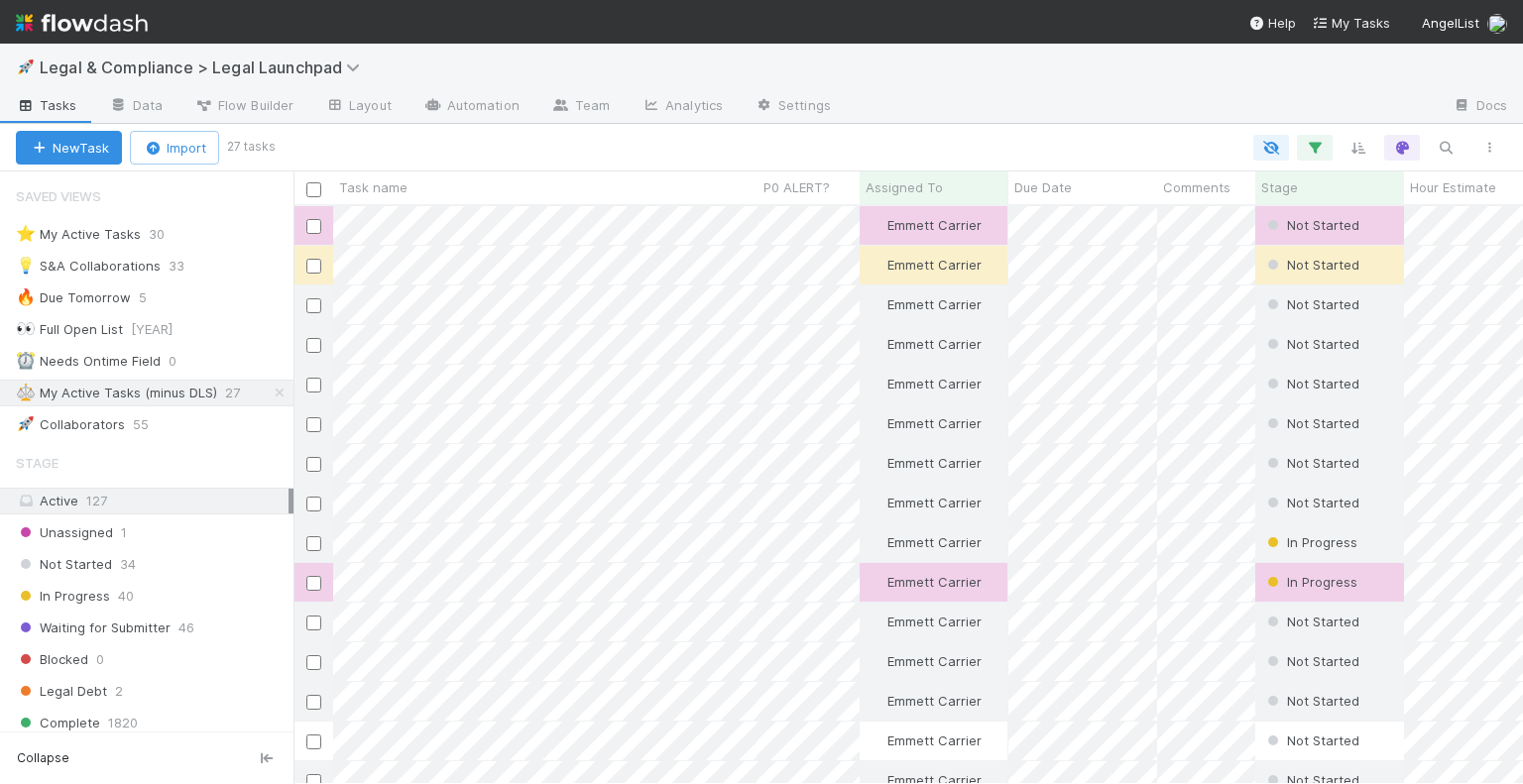 scroll, scrollTop: 16, scrollLeft: 16, axis: both 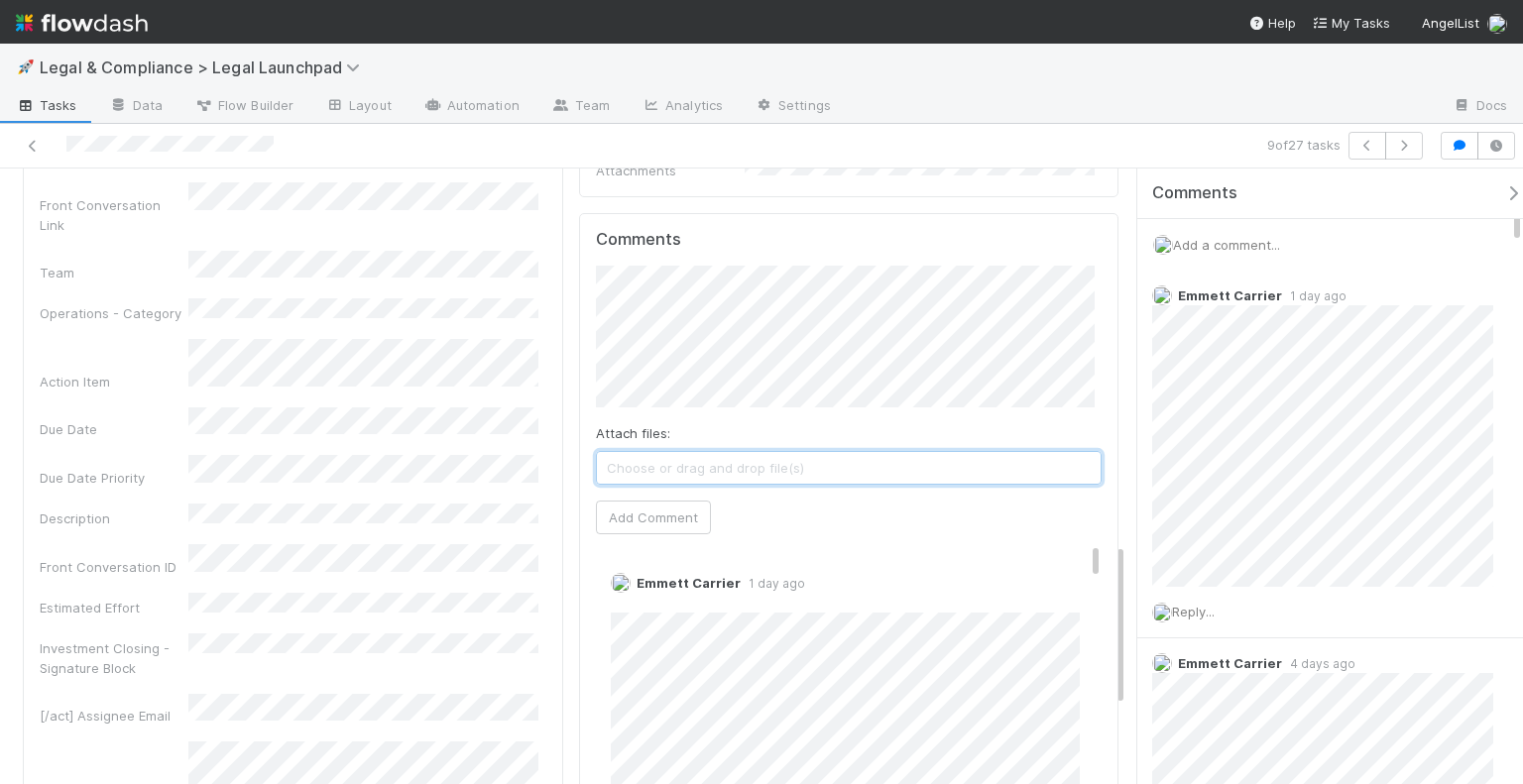 click on "Choose or drag and drop file(s)" at bounding box center (849, 468) 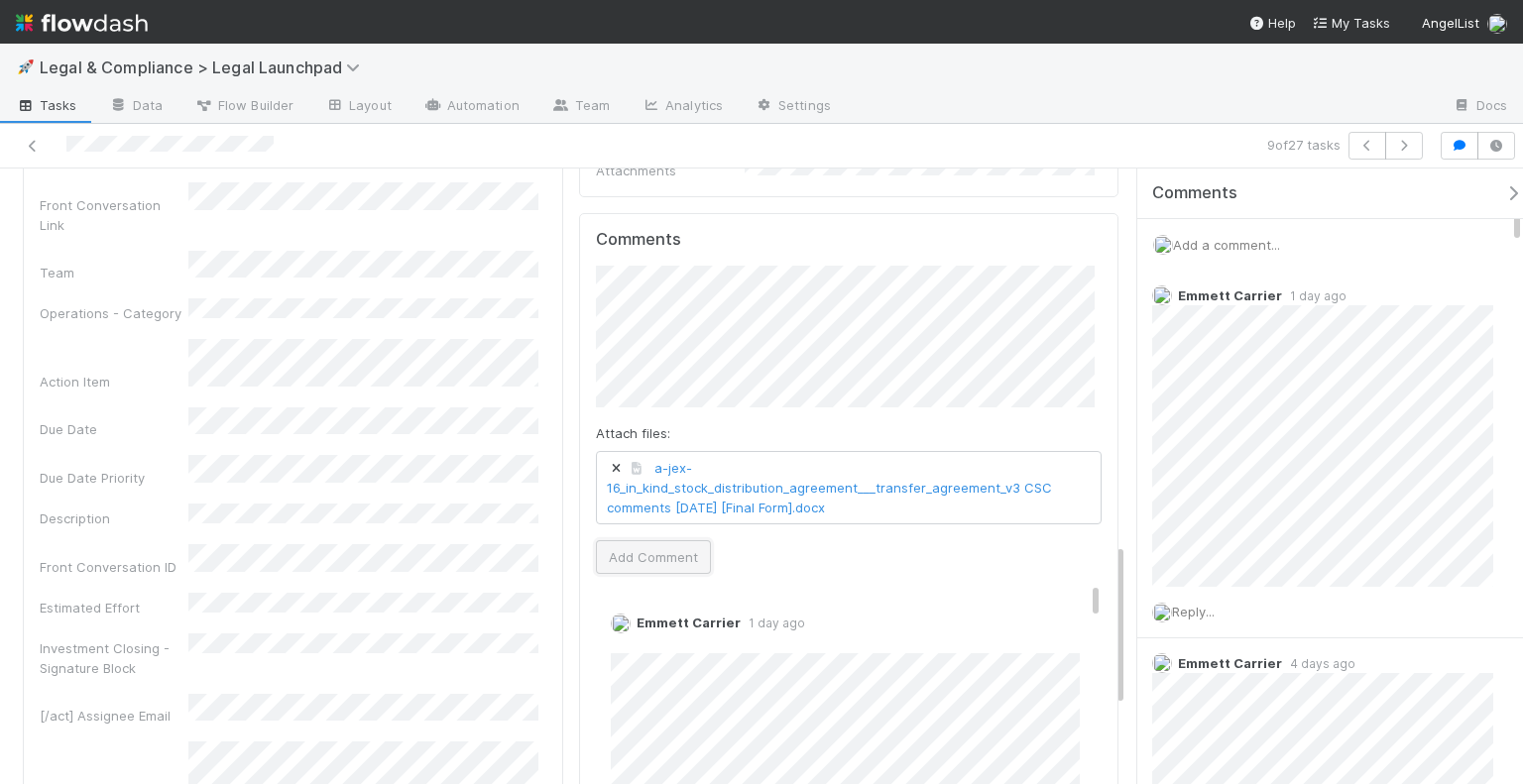 click on "Add Comment" at bounding box center [653, 557] 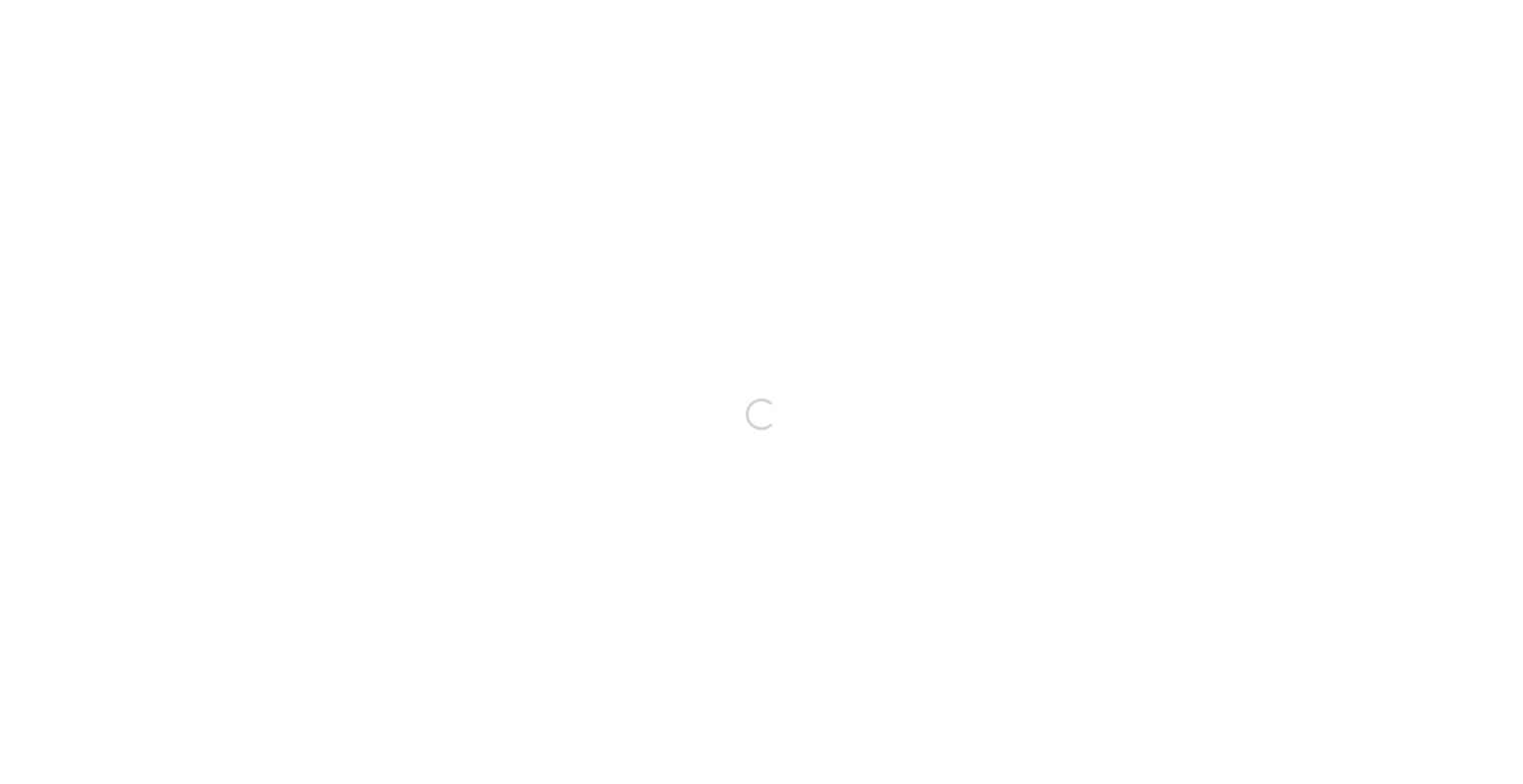 scroll, scrollTop: 0, scrollLeft: 0, axis: both 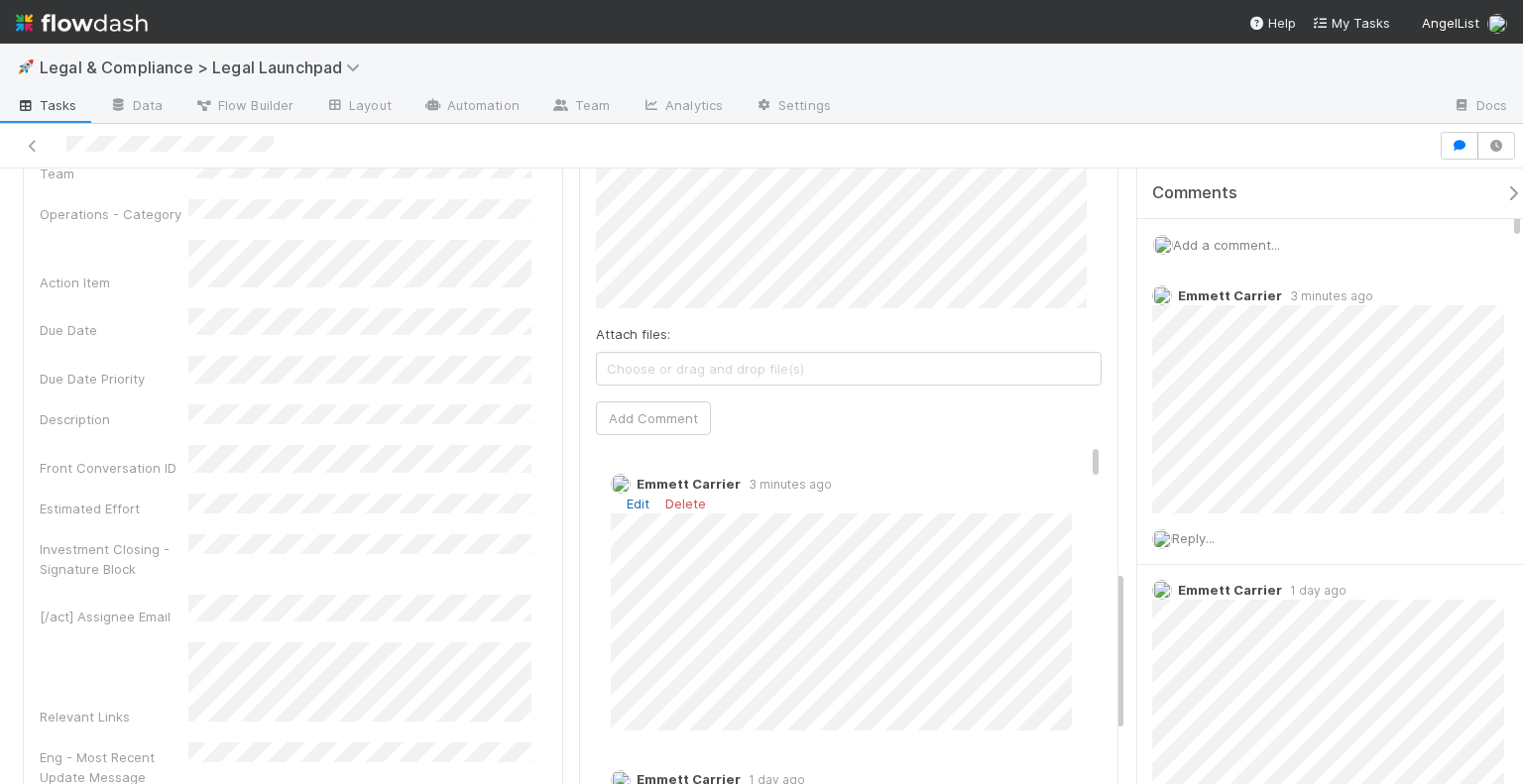 click on "Edit" at bounding box center [638, 504] 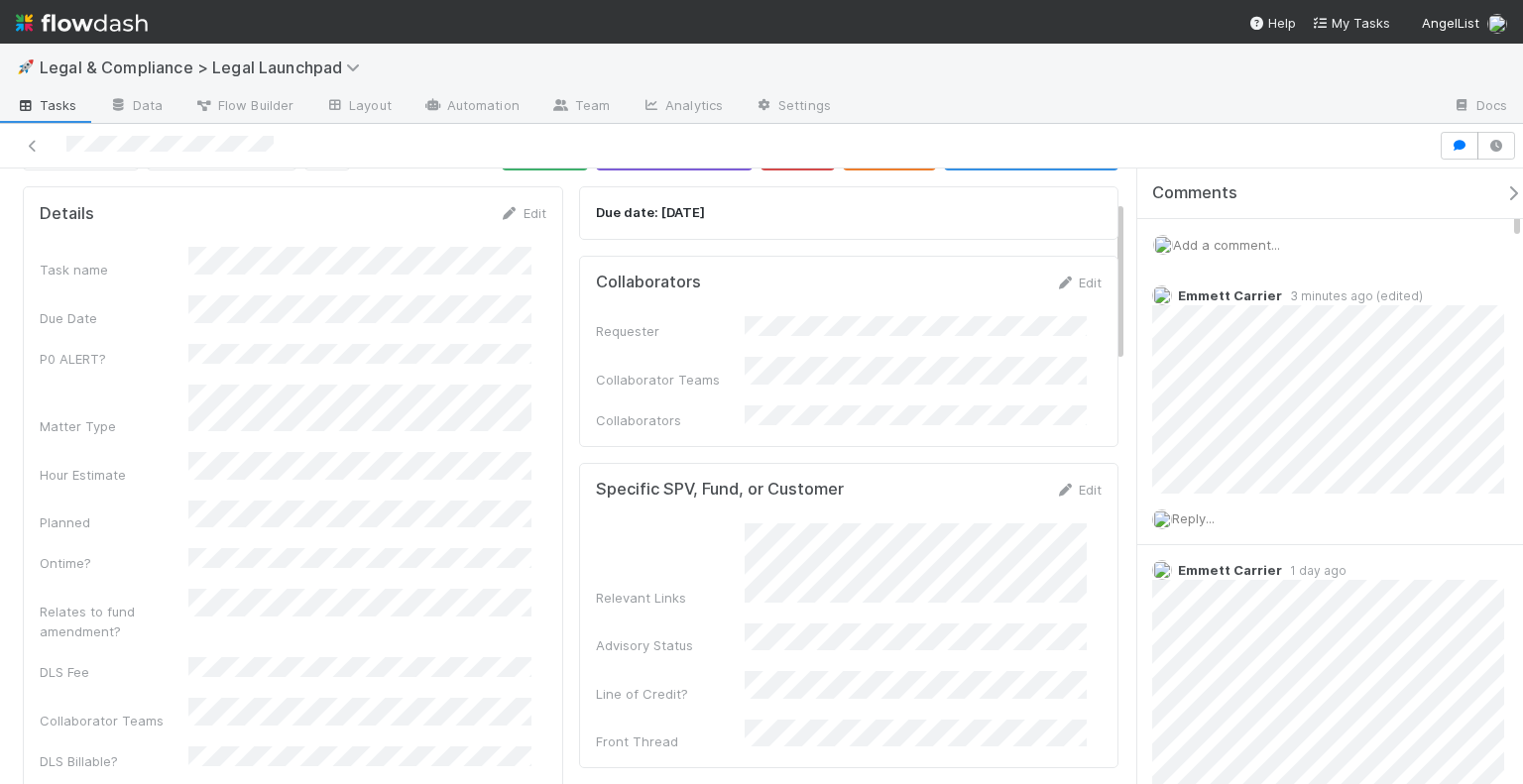 scroll, scrollTop: 0, scrollLeft: 0, axis: both 